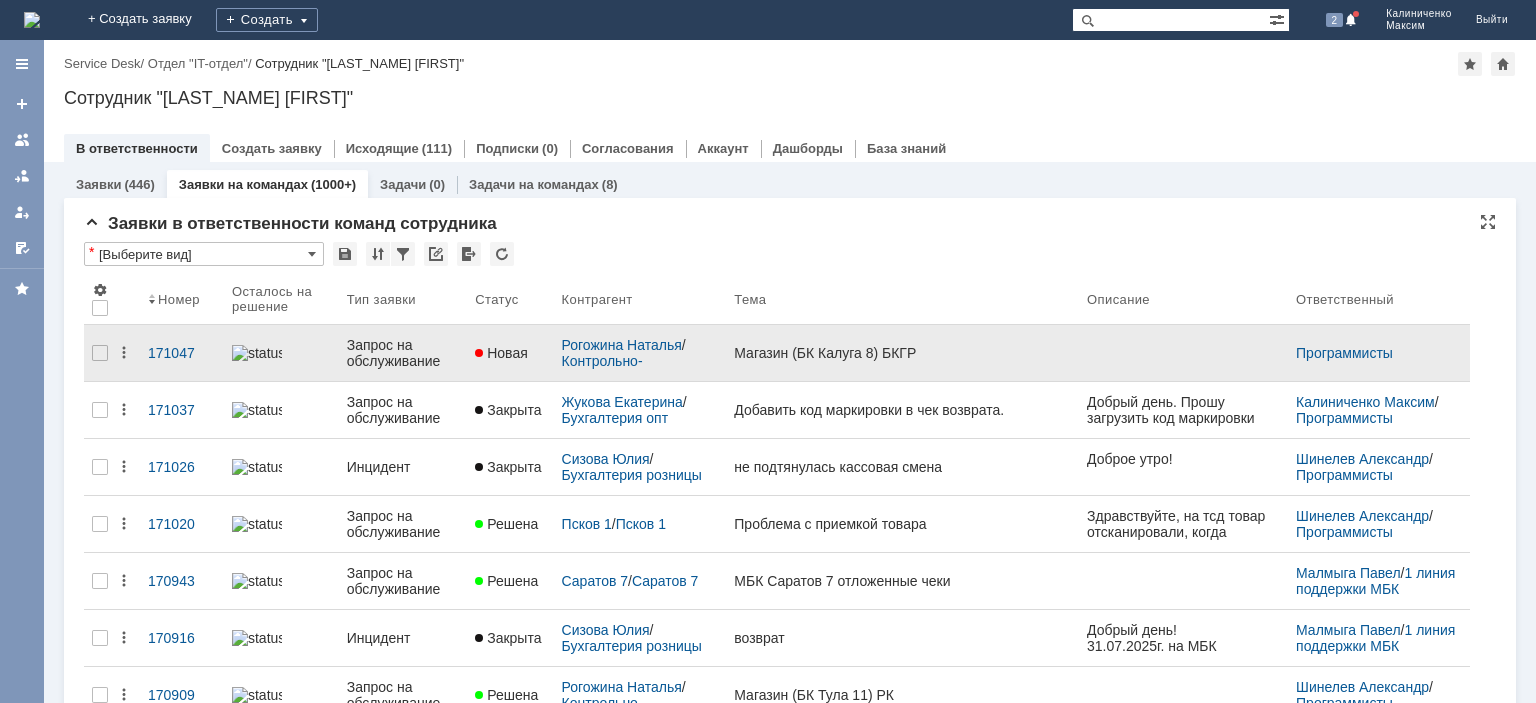 scroll, scrollTop: 0, scrollLeft: 0, axis: both 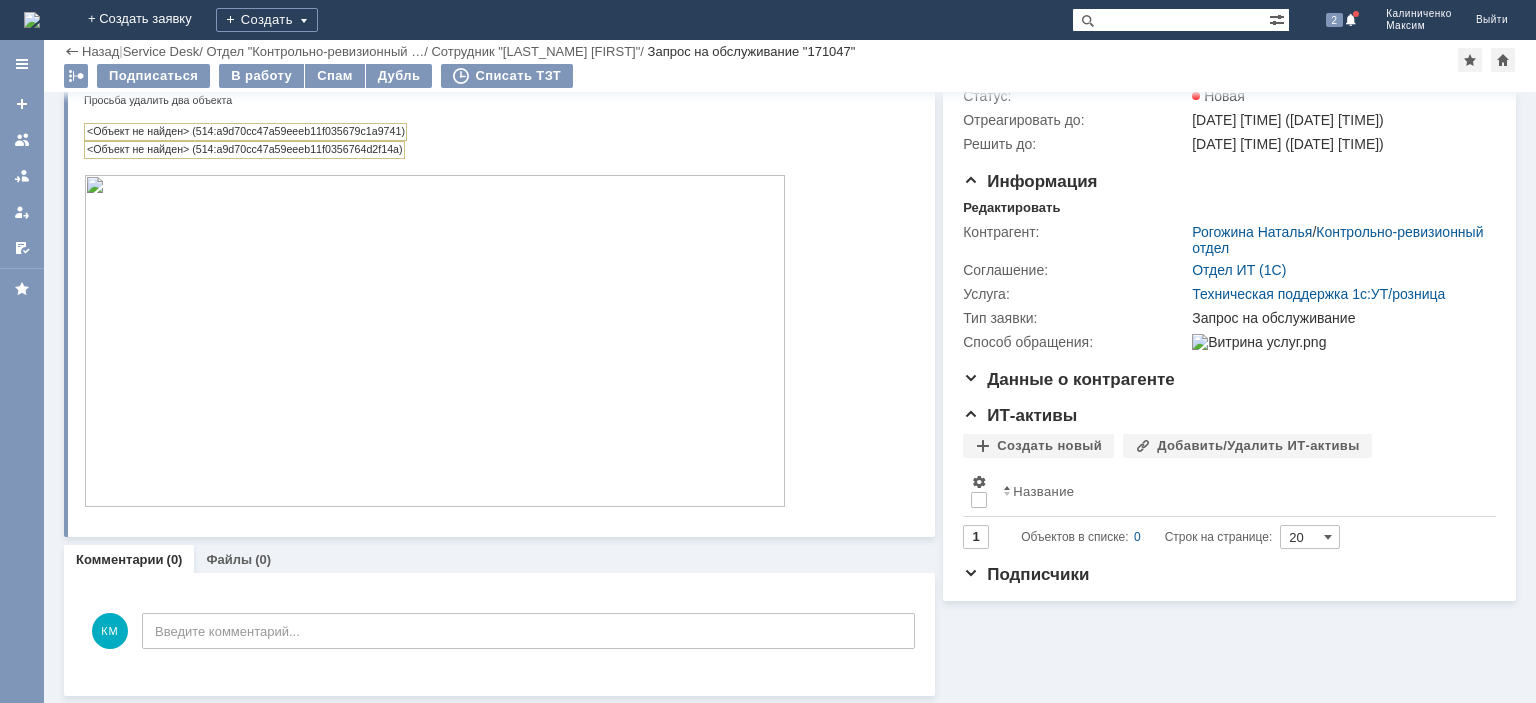 click on "Комментарии (0) Файлы (0)" at bounding box center (499, 559) 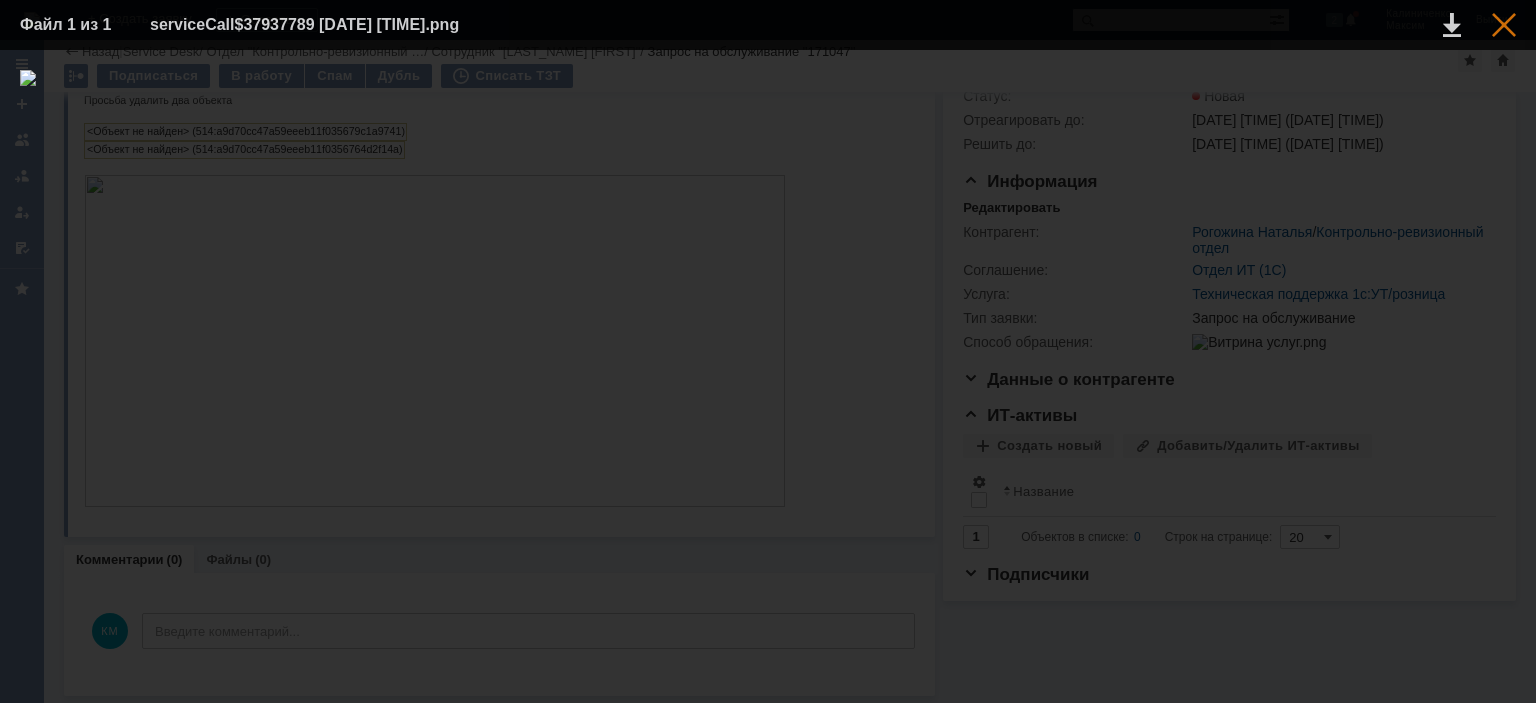 click at bounding box center (1504, 25) 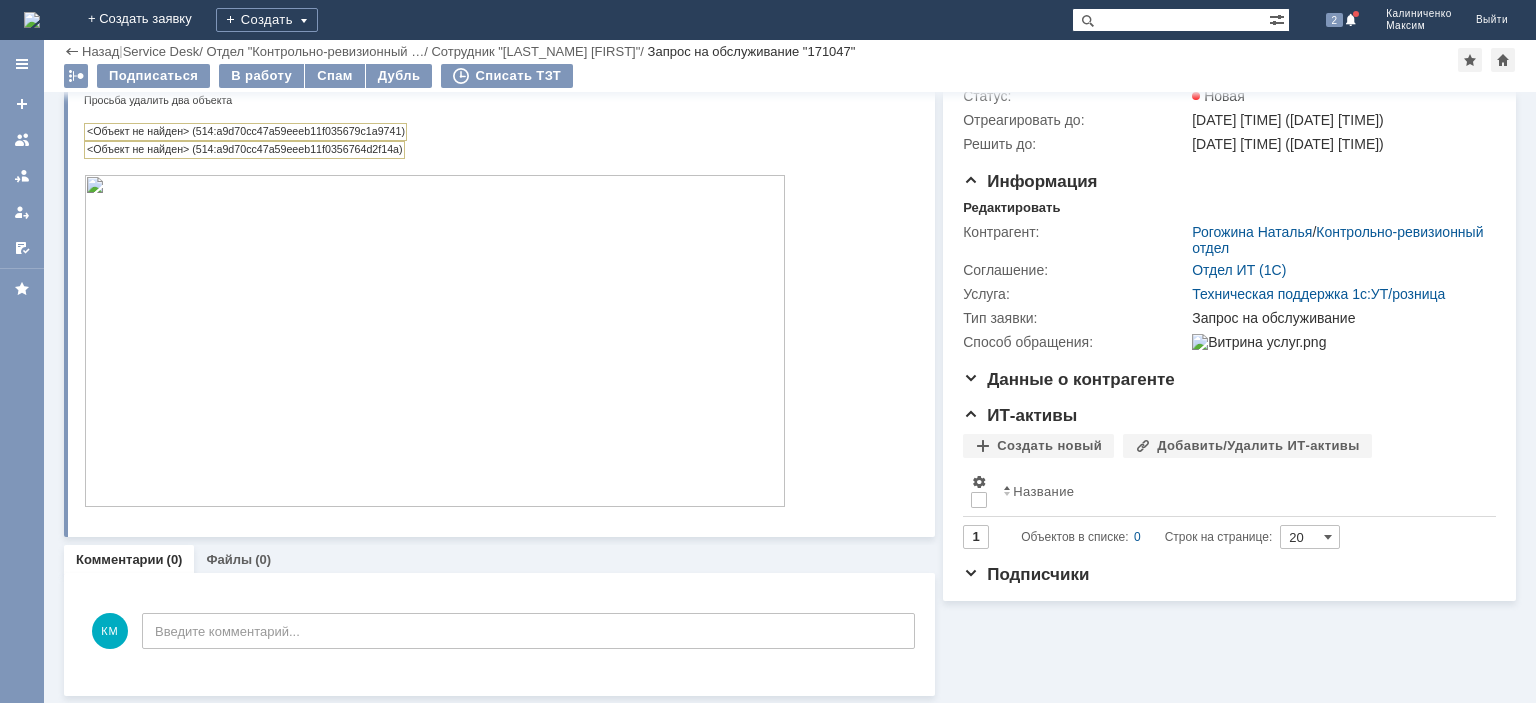 click on "<Объект не найден> (514:a9d70cc47a59eeeb11f035679c1a9741)" at bounding box center [245, 132] 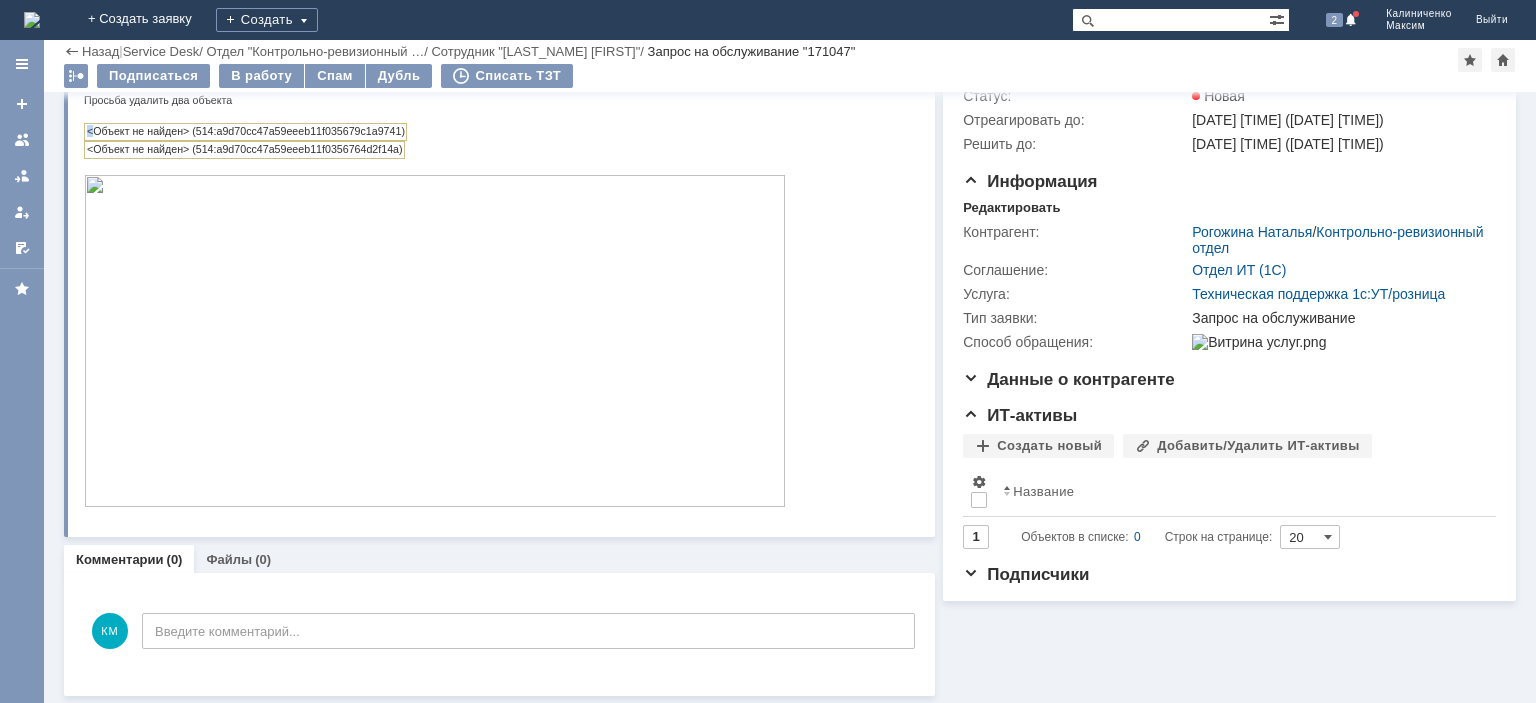 click on "<Объект не найден> (514:a9d70cc47a59eeeb11f035679c1a9741)" at bounding box center [245, 132] 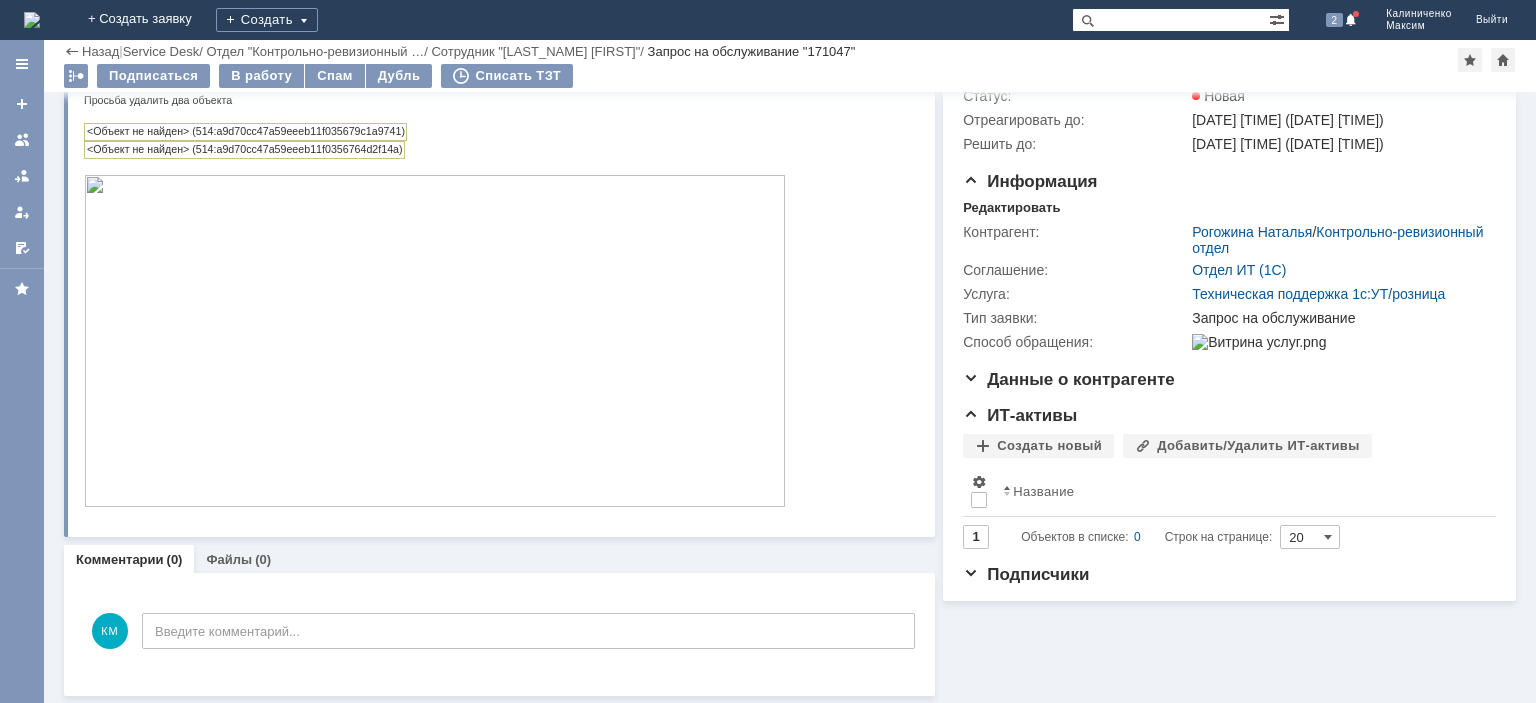 click on "<Объект не найден> (514:a9d70cc47a59eeeb11f035679c1a9741)" at bounding box center [246, 132] 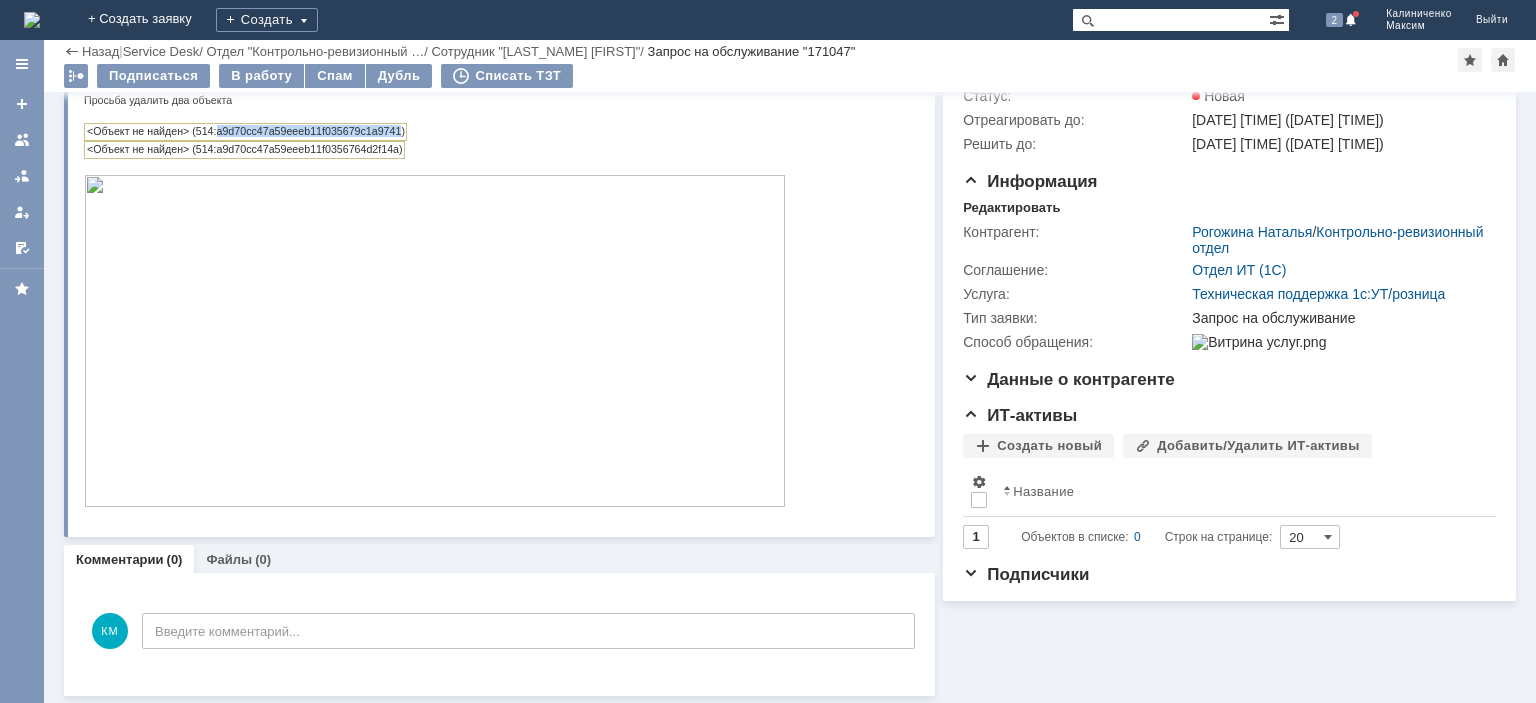drag, startPoint x: 216, startPoint y: 135, endPoint x: 391, endPoint y: 134, distance: 175.00285 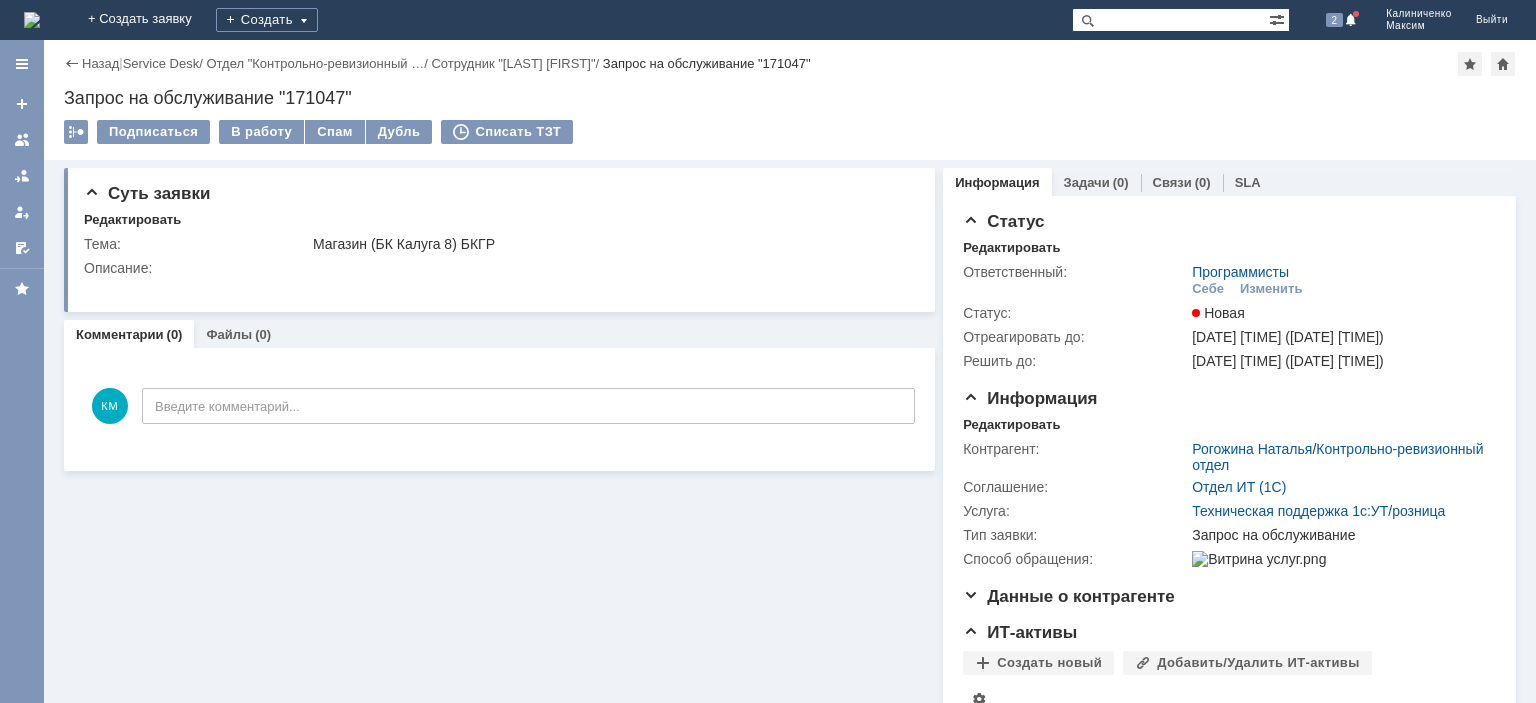 scroll, scrollTop: 0, scrollLeft: 0, axis: both 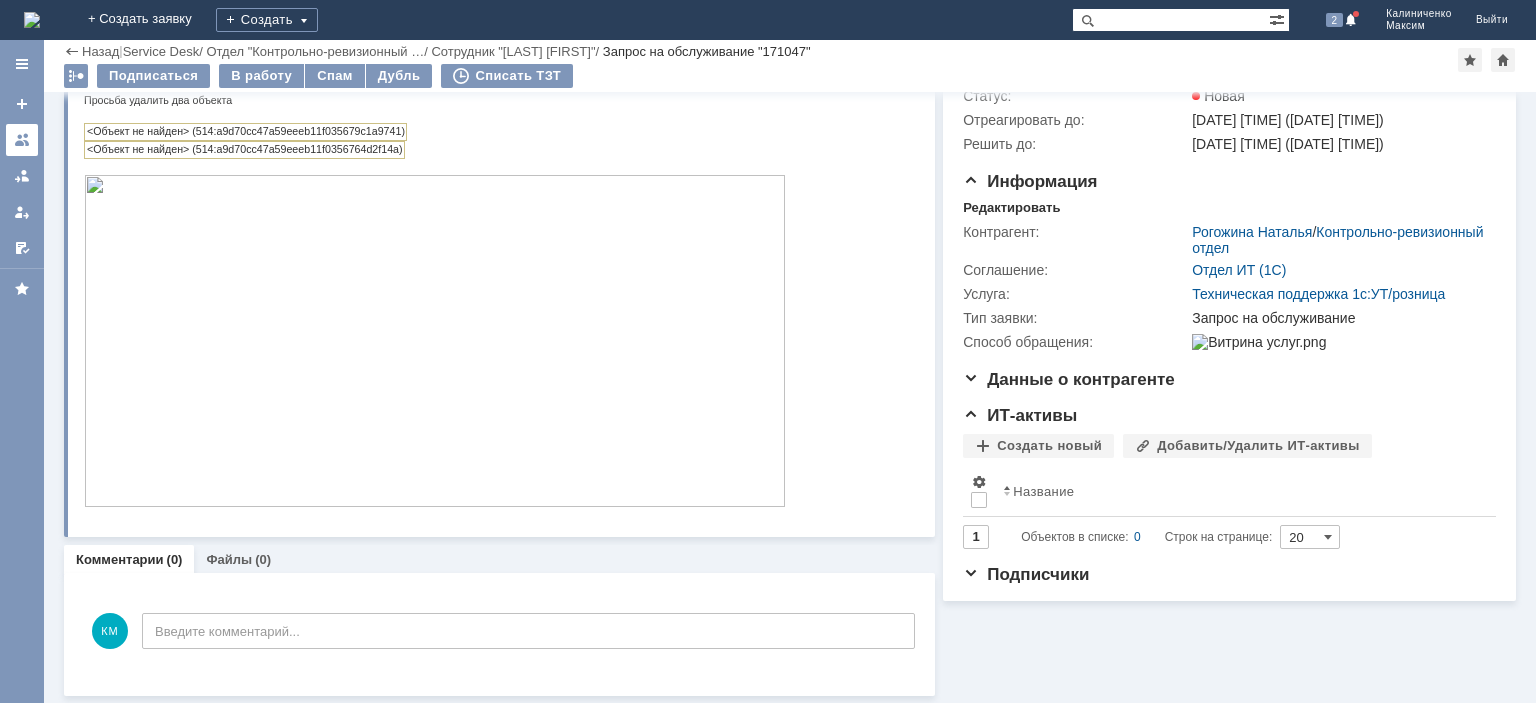click at bounding box center (22, 140) 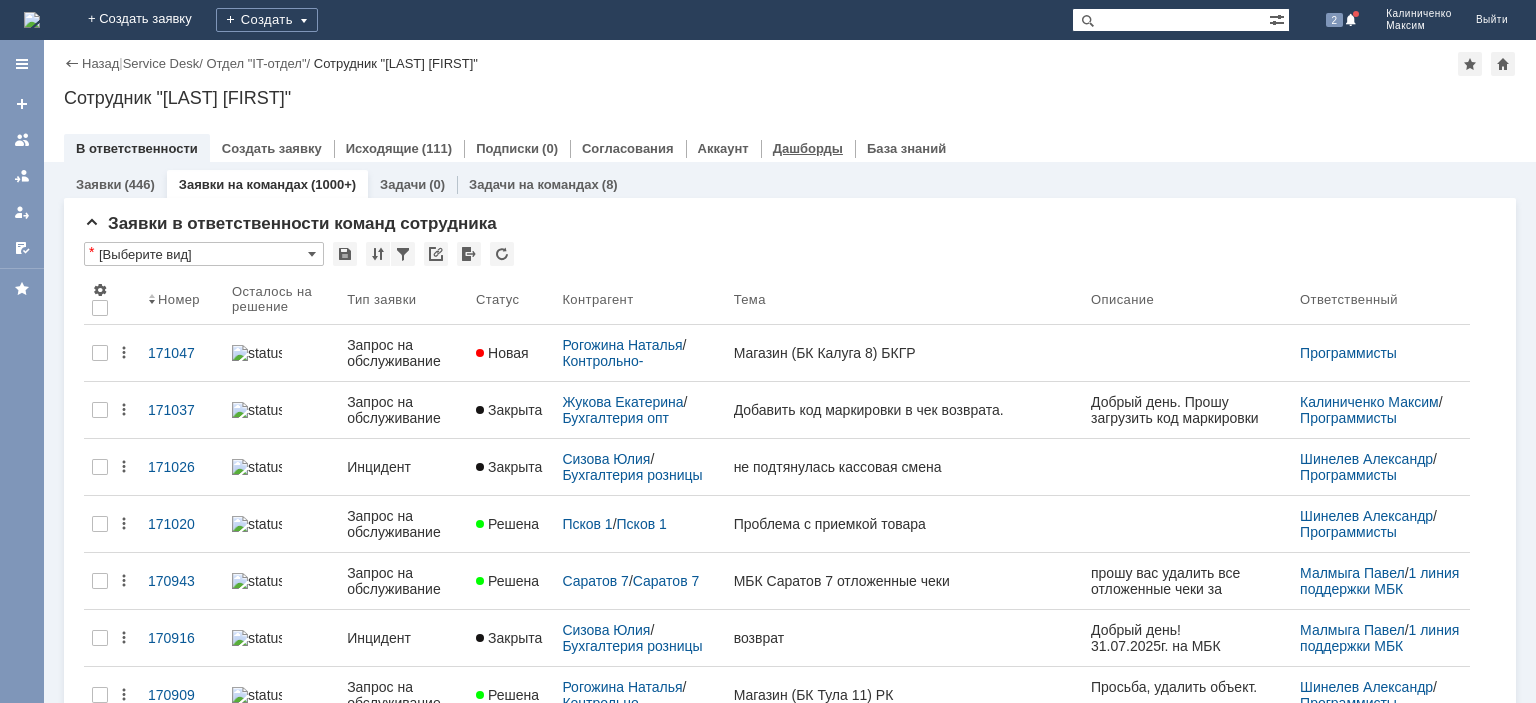 scroll, scrollTop: 0, scrollLeft: 0, axis: both 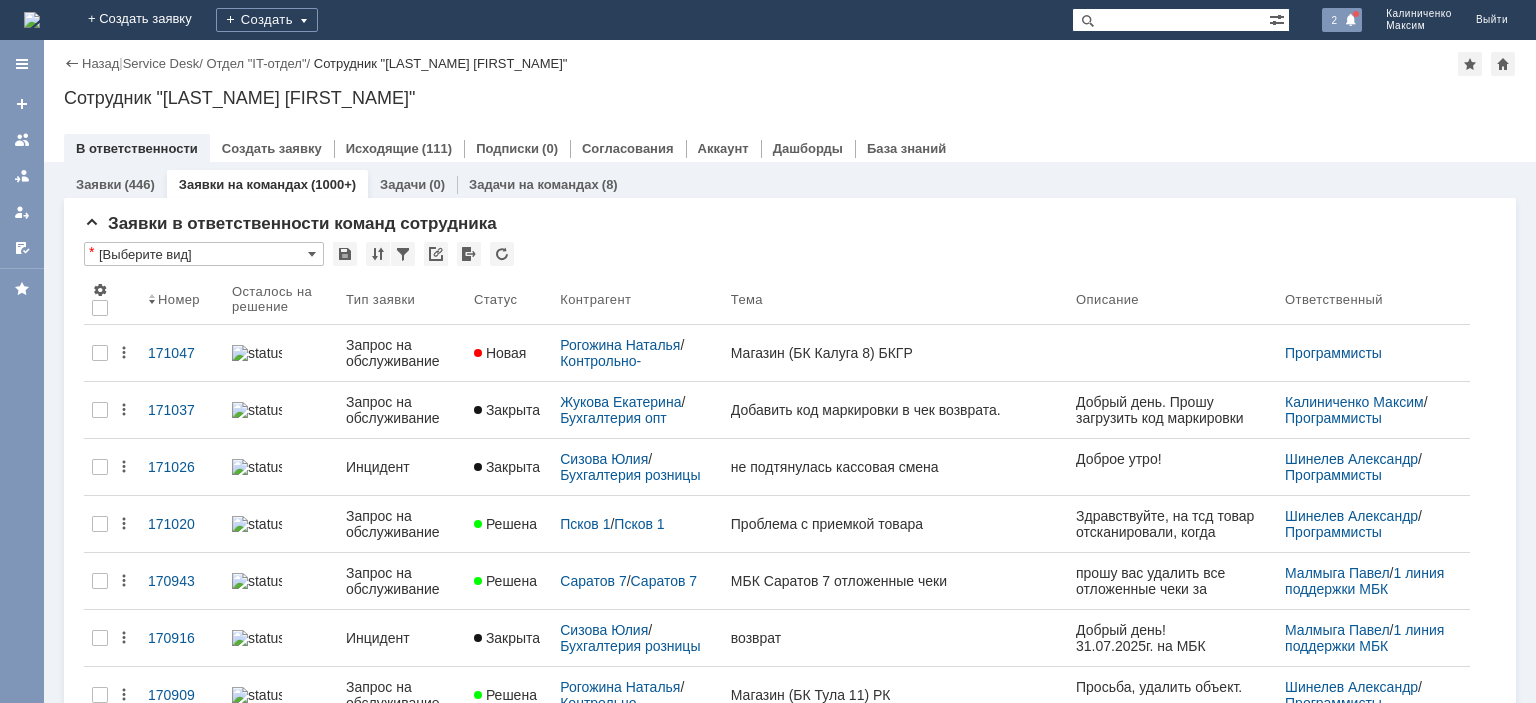 click on "2" at bounding box center [1335, 20] 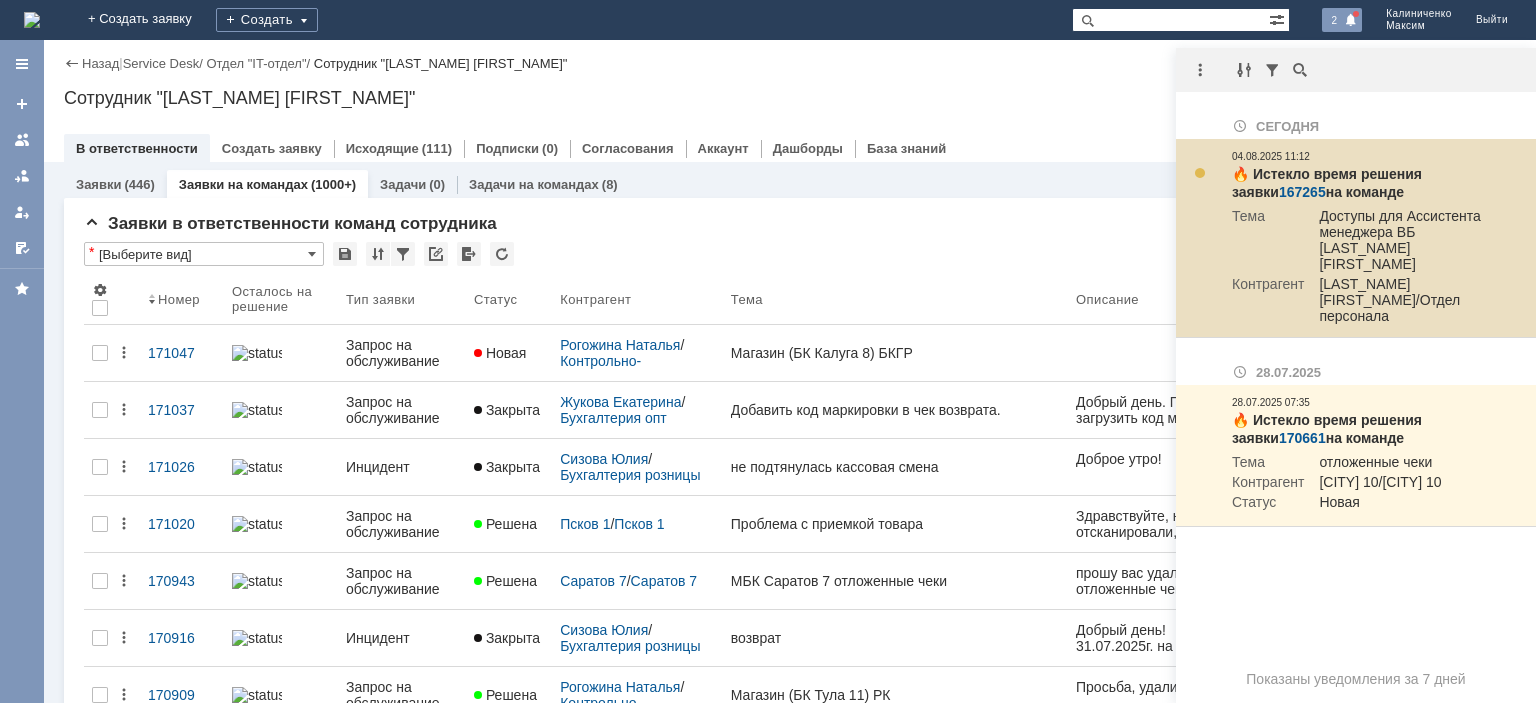 click on "167265" at bounding box center [1302, 192] 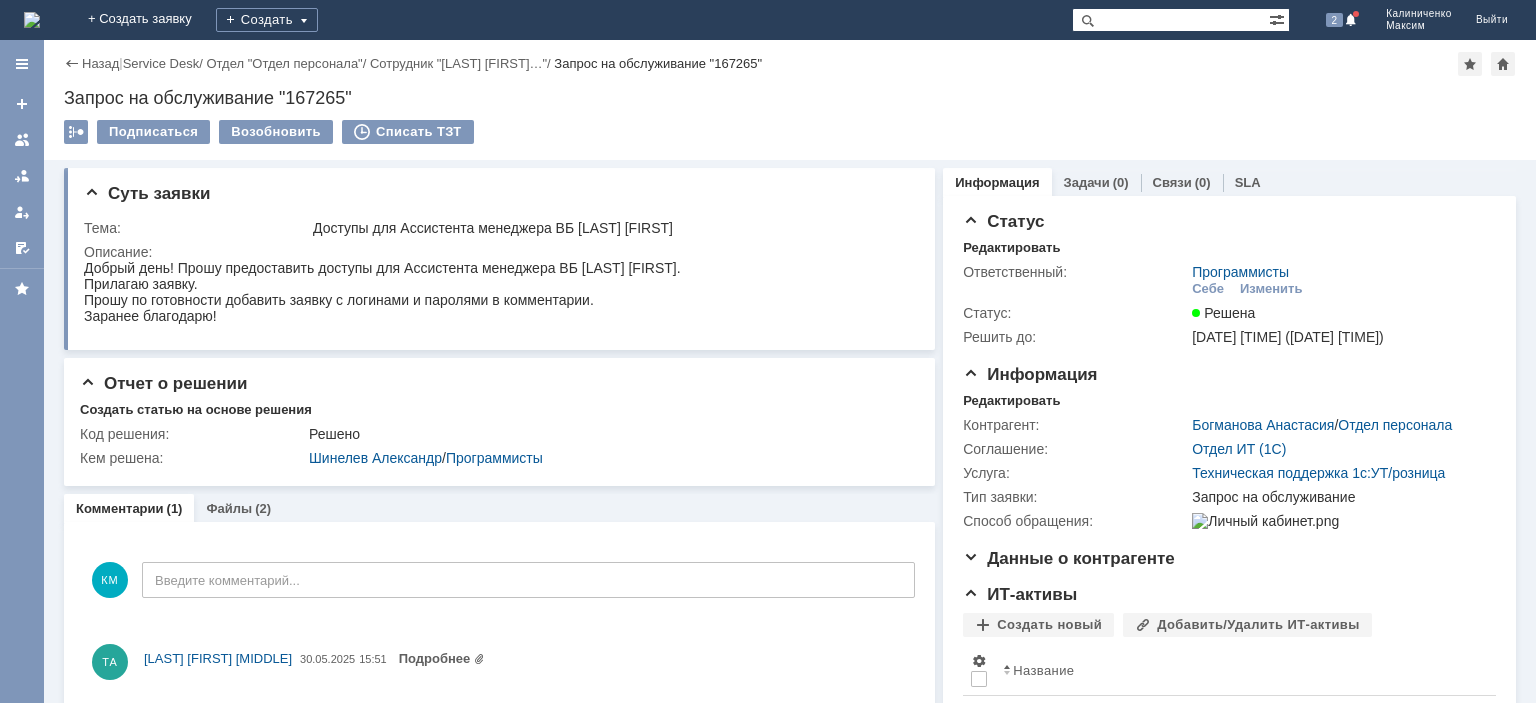 scroll, scrollTop: 0, scrollLeft: 0, axis: both 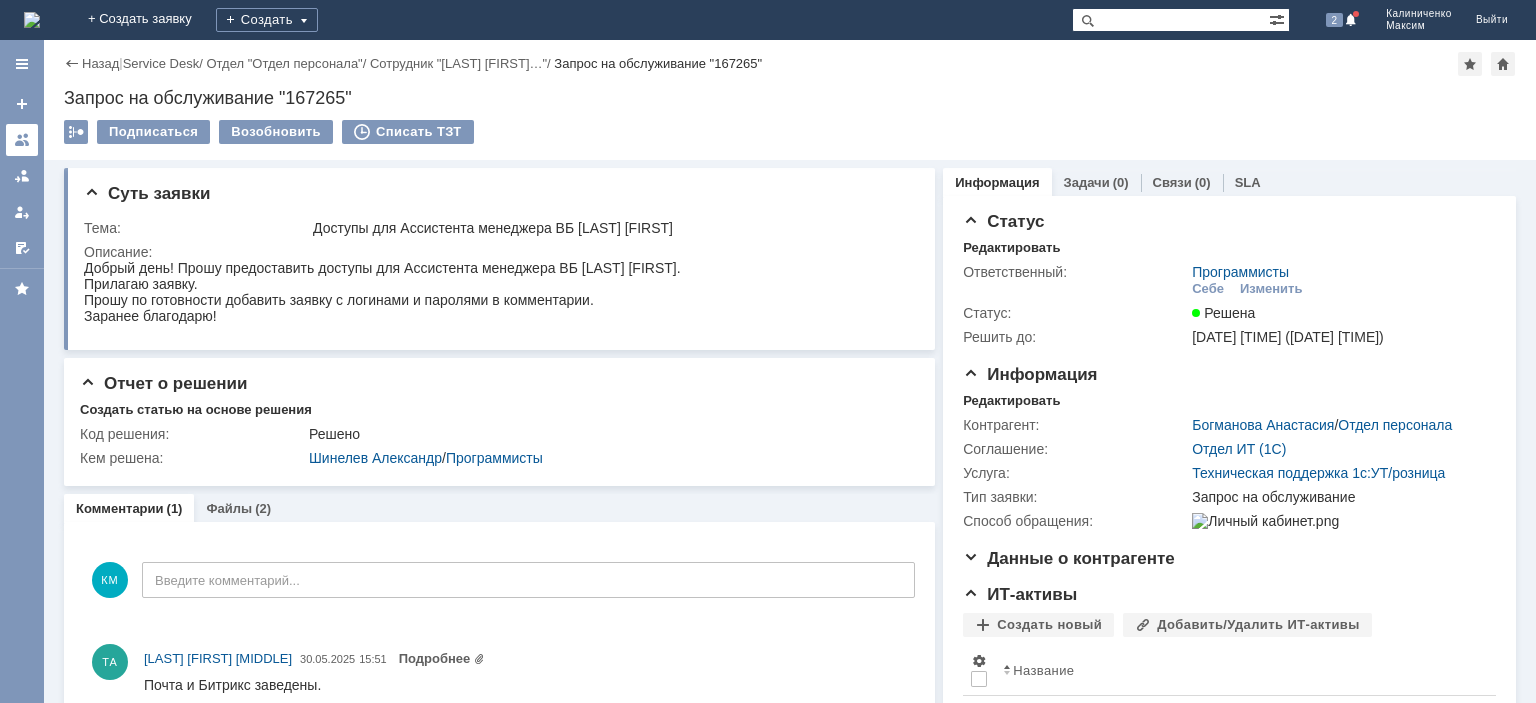 click at bounding box center (22, 140) 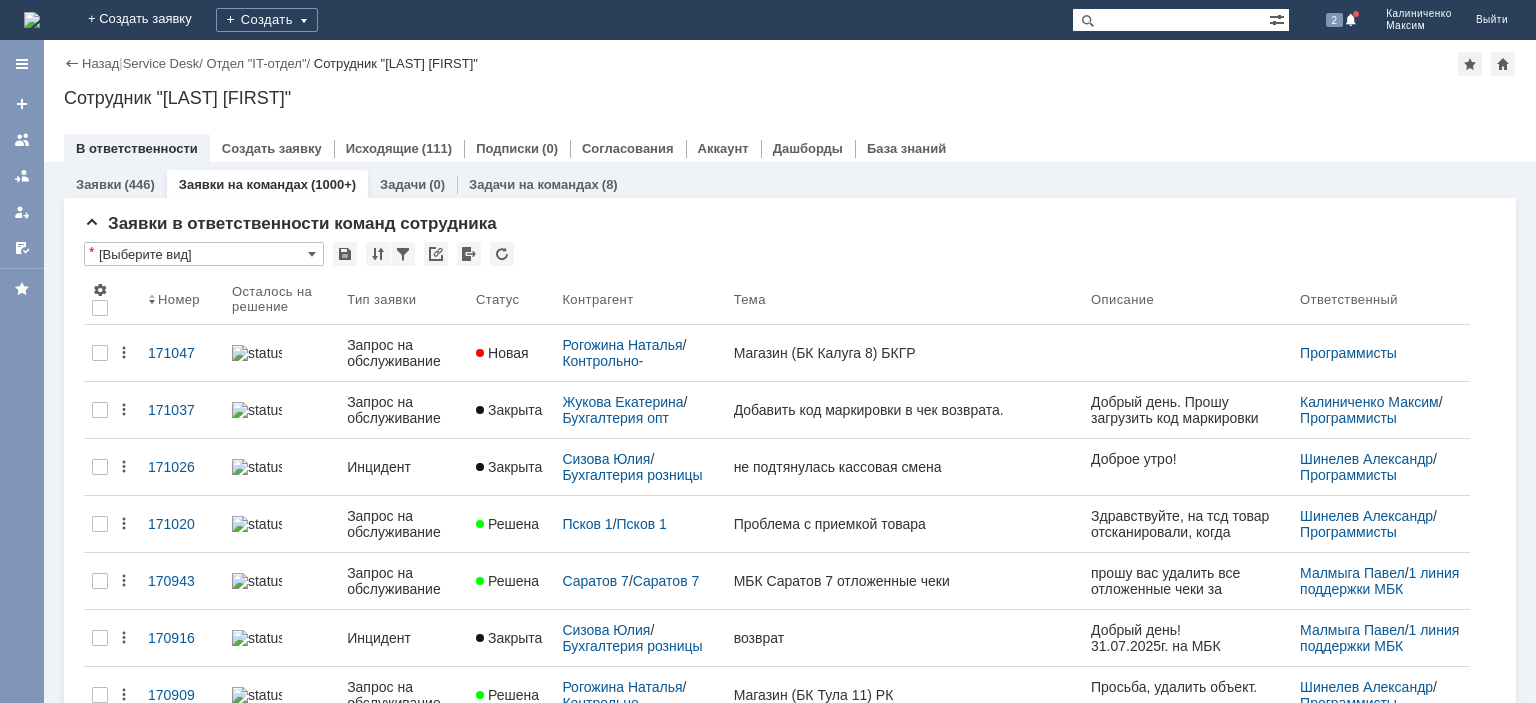 scroll, scrollTop: 0, scrollLeft: 0, axis: both 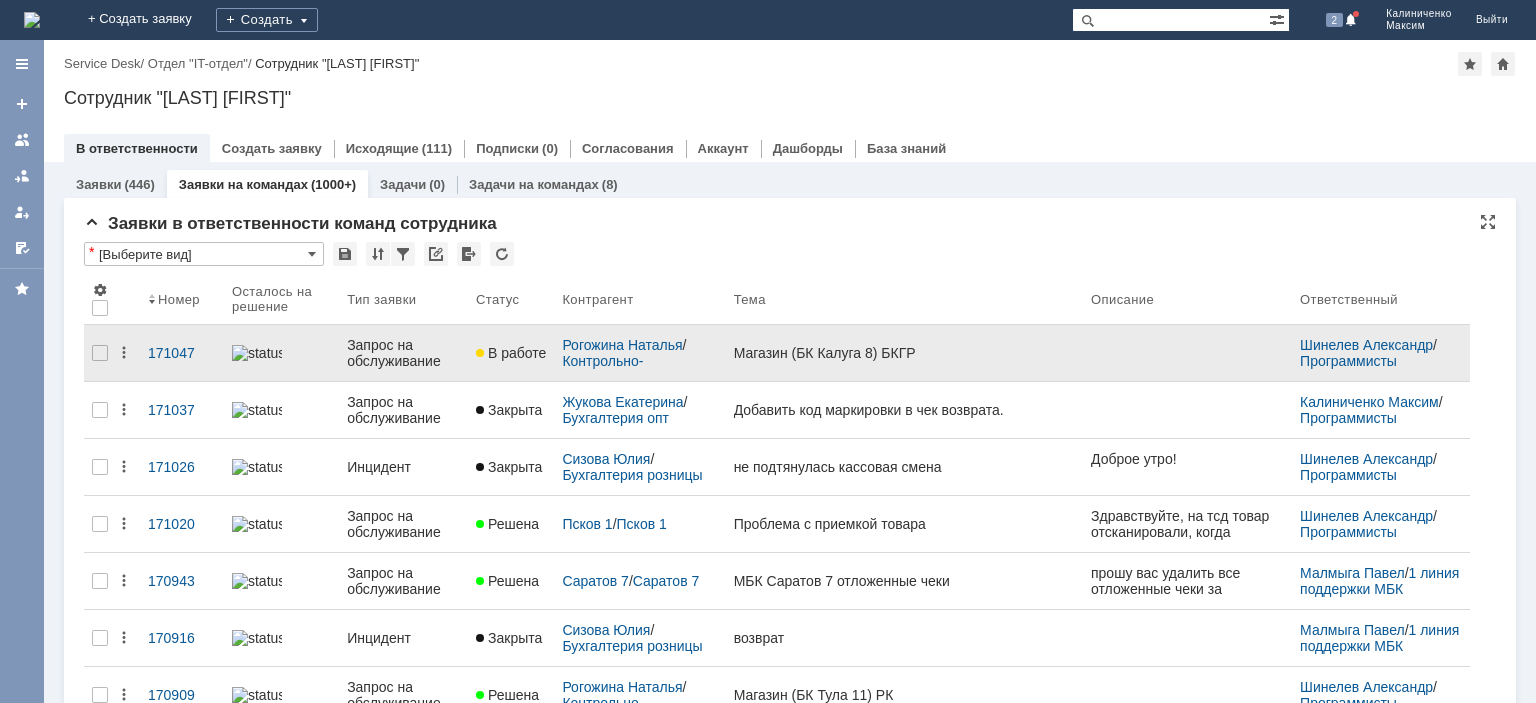 click on "Запрос на обслуживание" at bounding box center [403, 353] 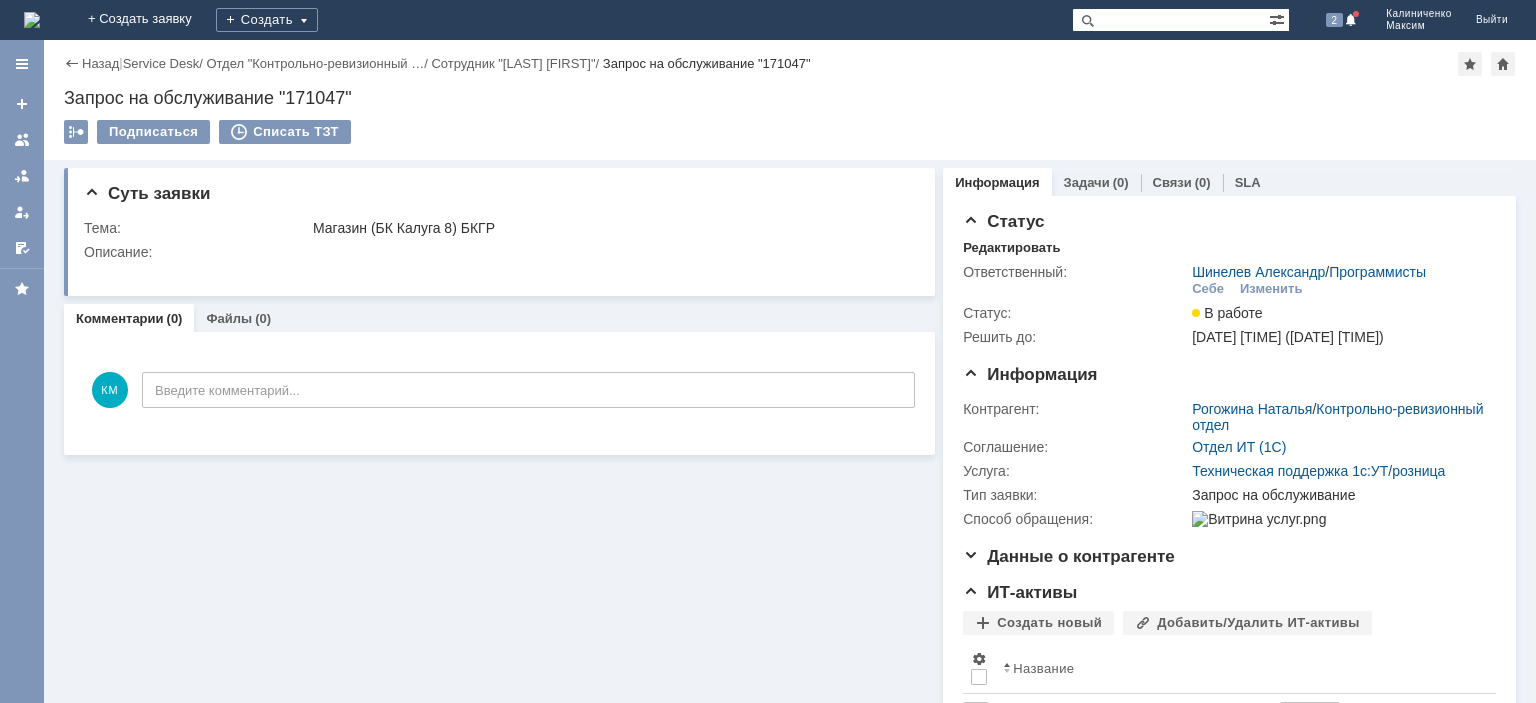 scroll, scrollTop: 0, scrollLeft: 0, axis: both 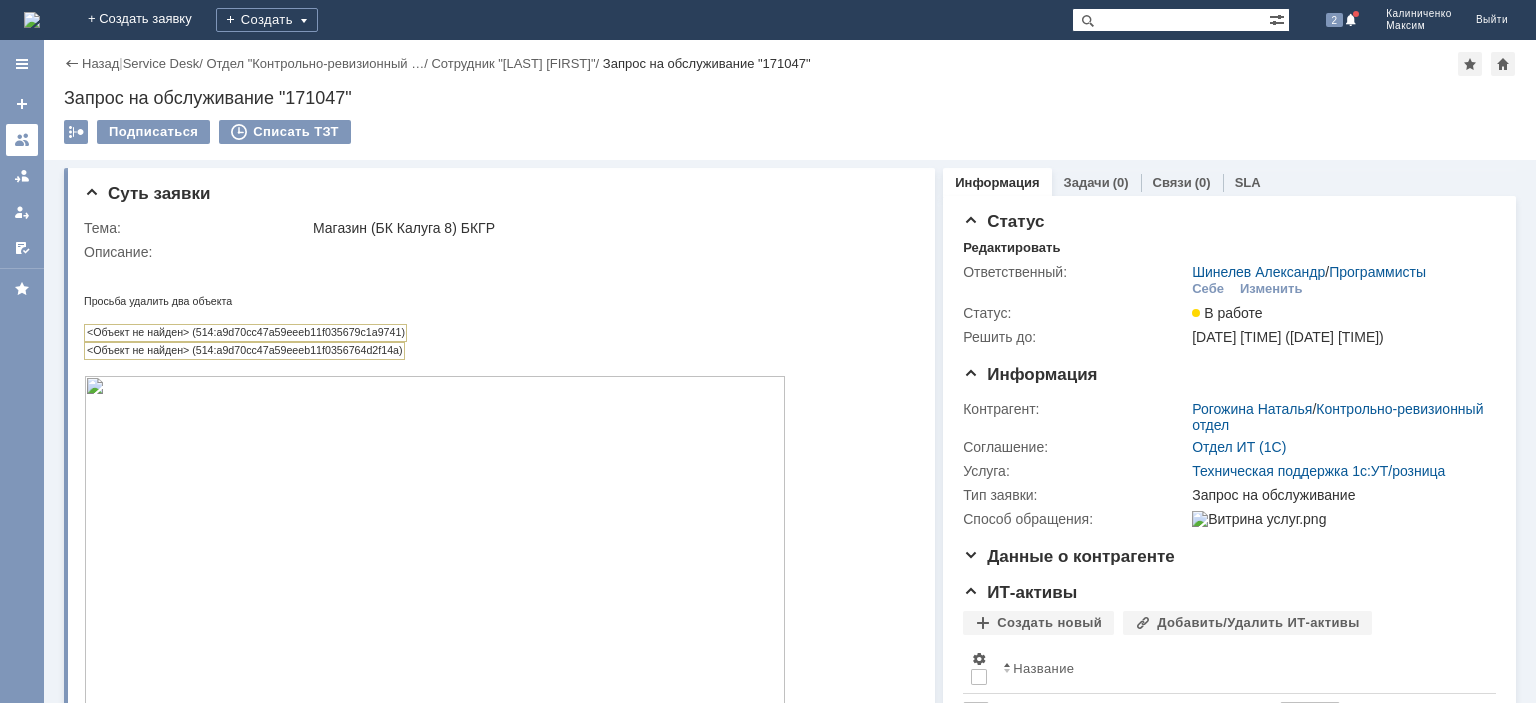 click at bounding box center (22, 140) 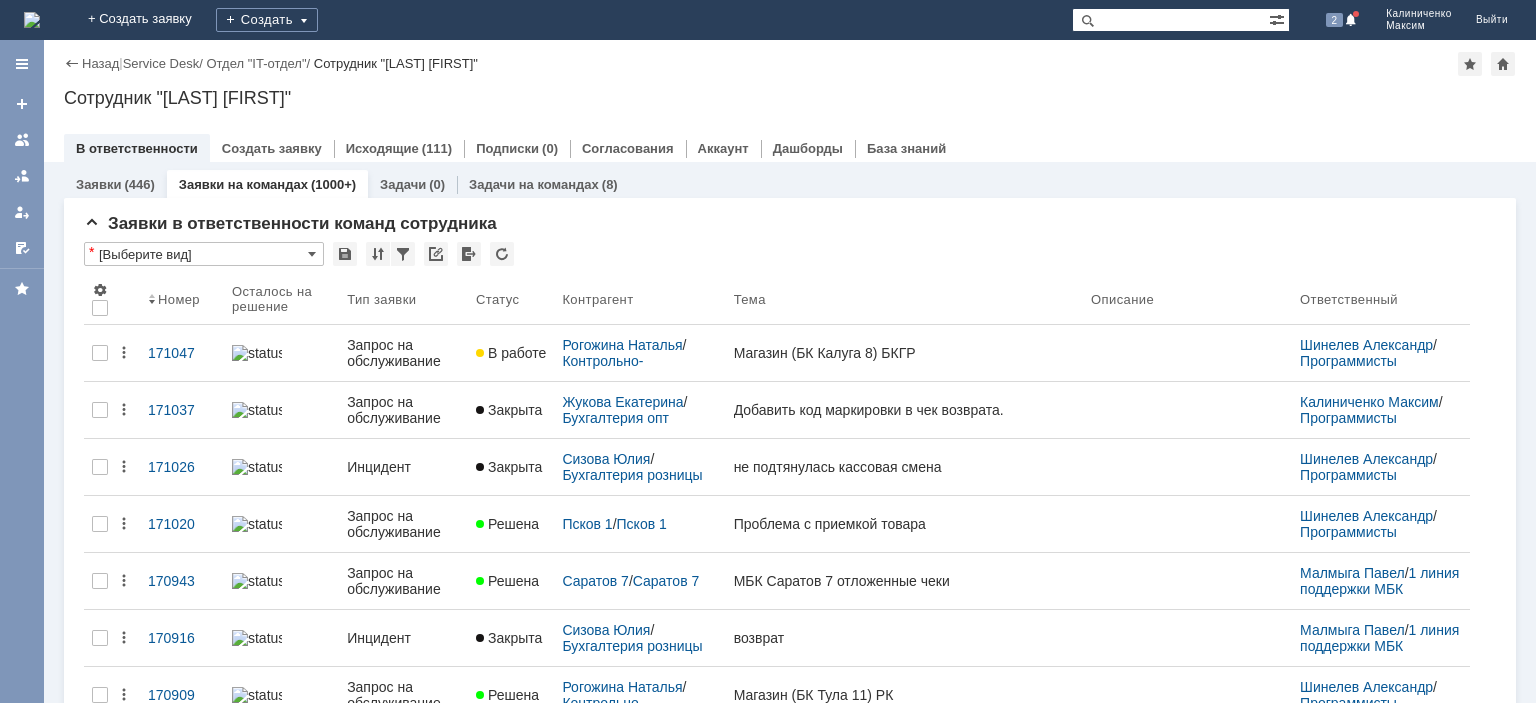 scroll, scrollTop: 0, scrollLeft: 0, axis: both 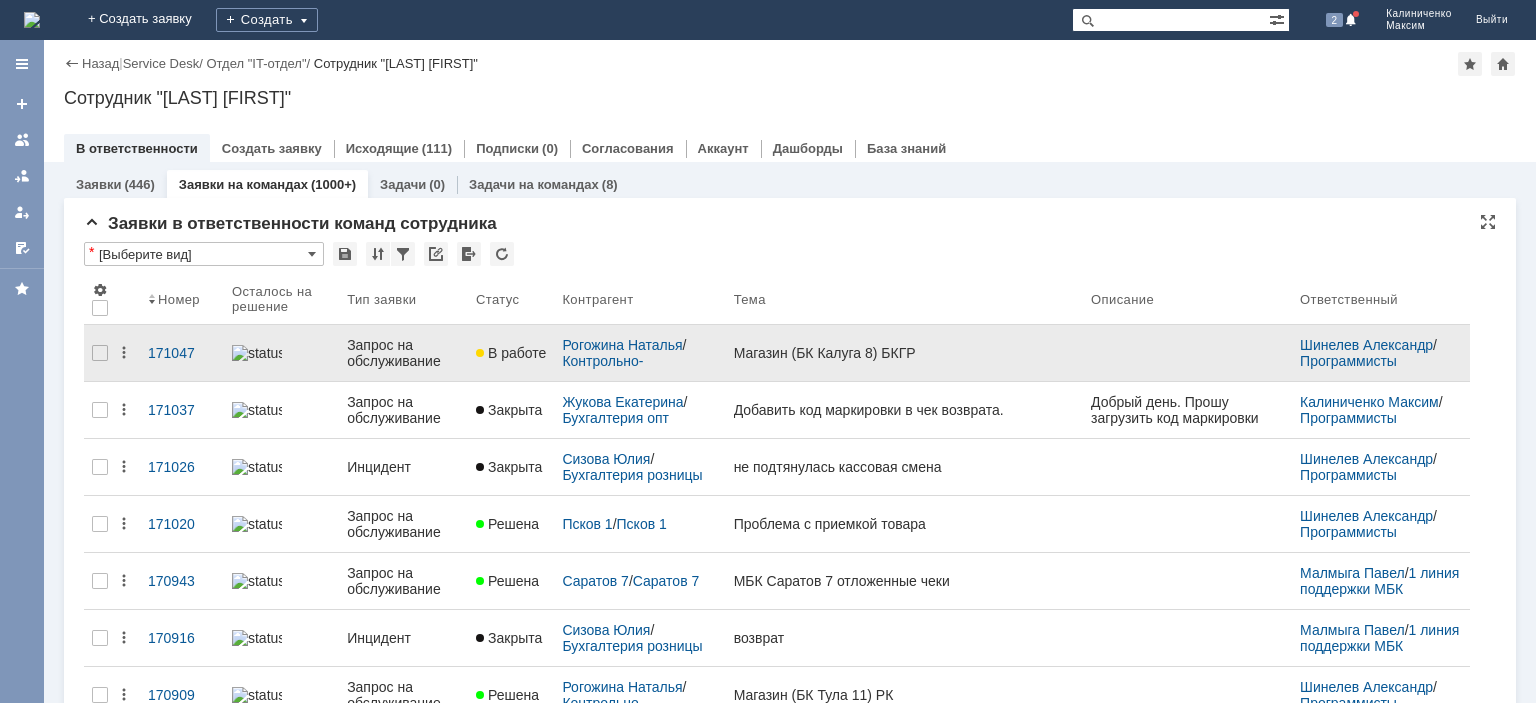 click on "Запрос на обслуживание" at bounding box center [403, 353] 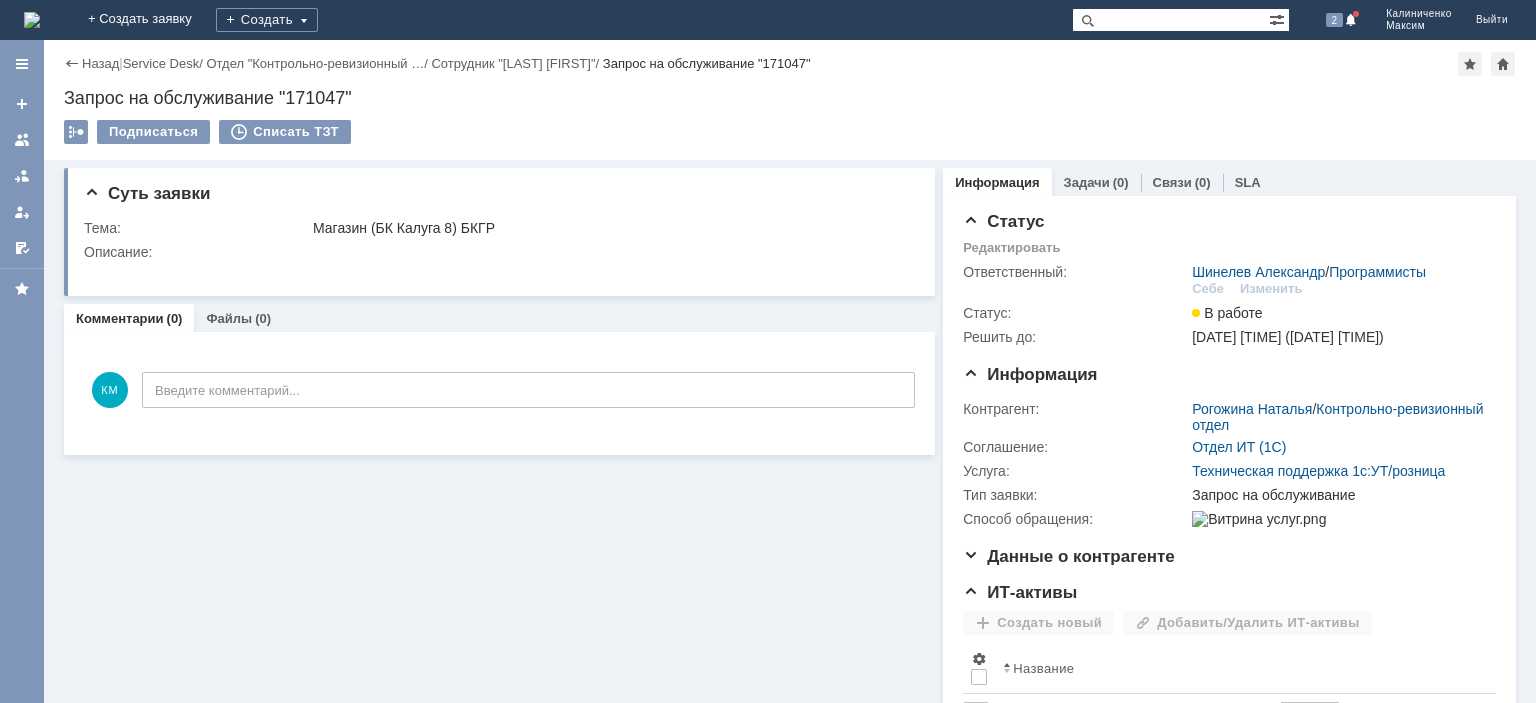 scroll, scrollTop: 0, scrollLeft: 0, axis: both 